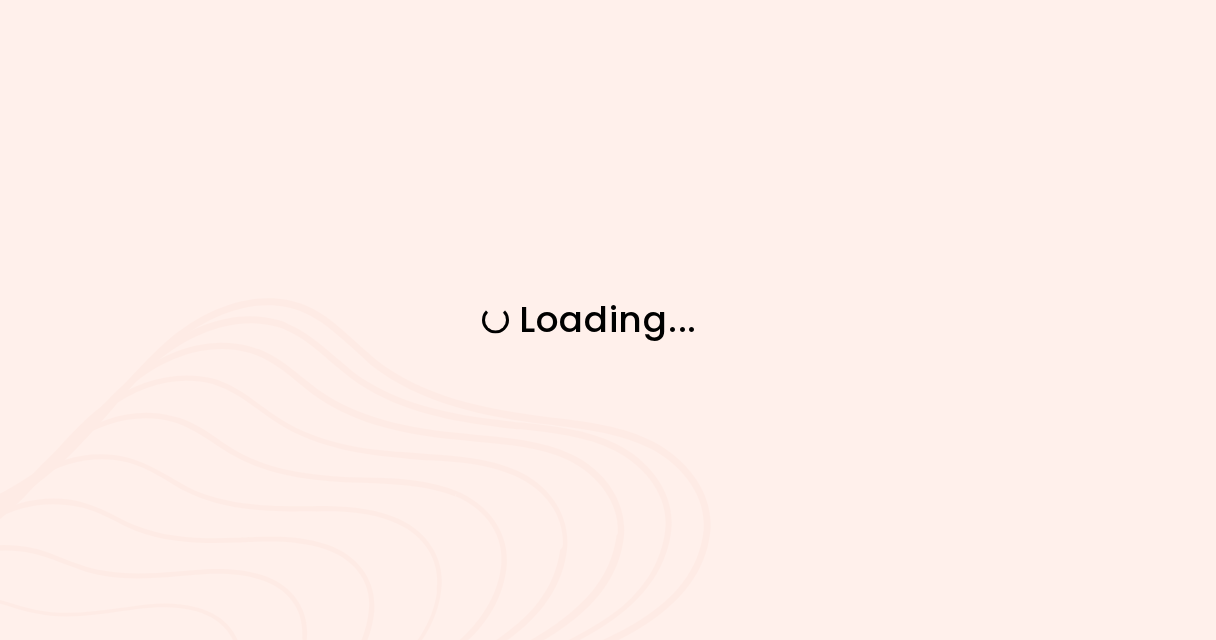 scroll, scrollTop: 0, scrollLeft: 0, axis: both 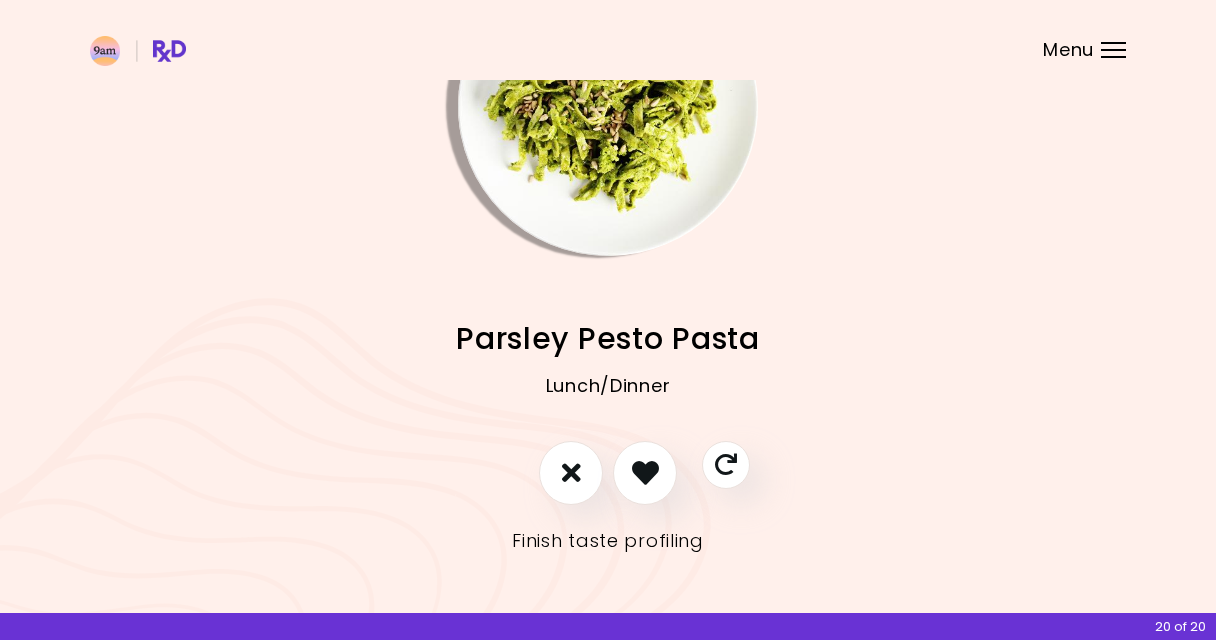 click on "Finish taste profiling" at bounding box center [608, 541] 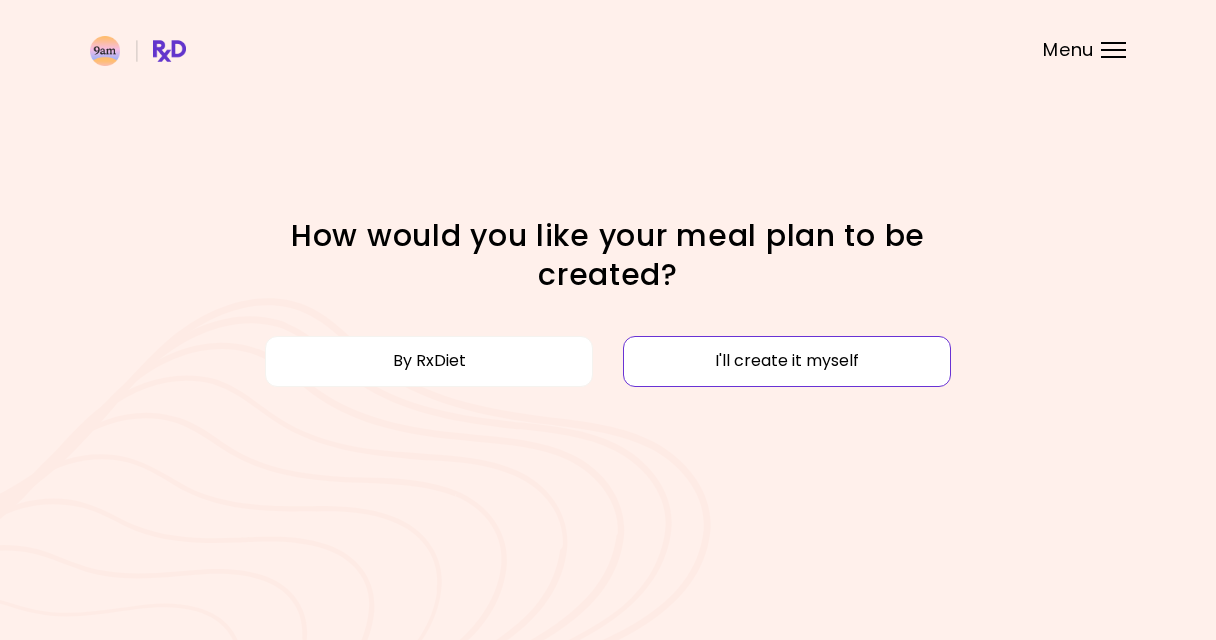 click on "I'll create it myself" at bounding box center (787, 361) 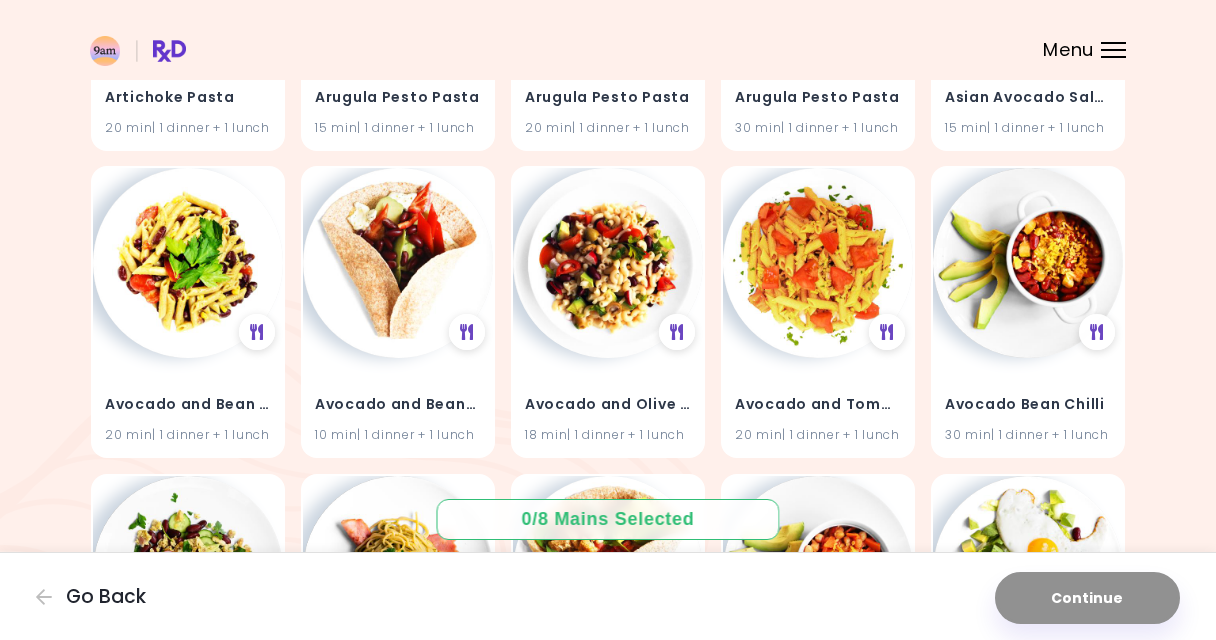 scroll, scrollTop: 738, scrollLeft: 0, axis: vertical 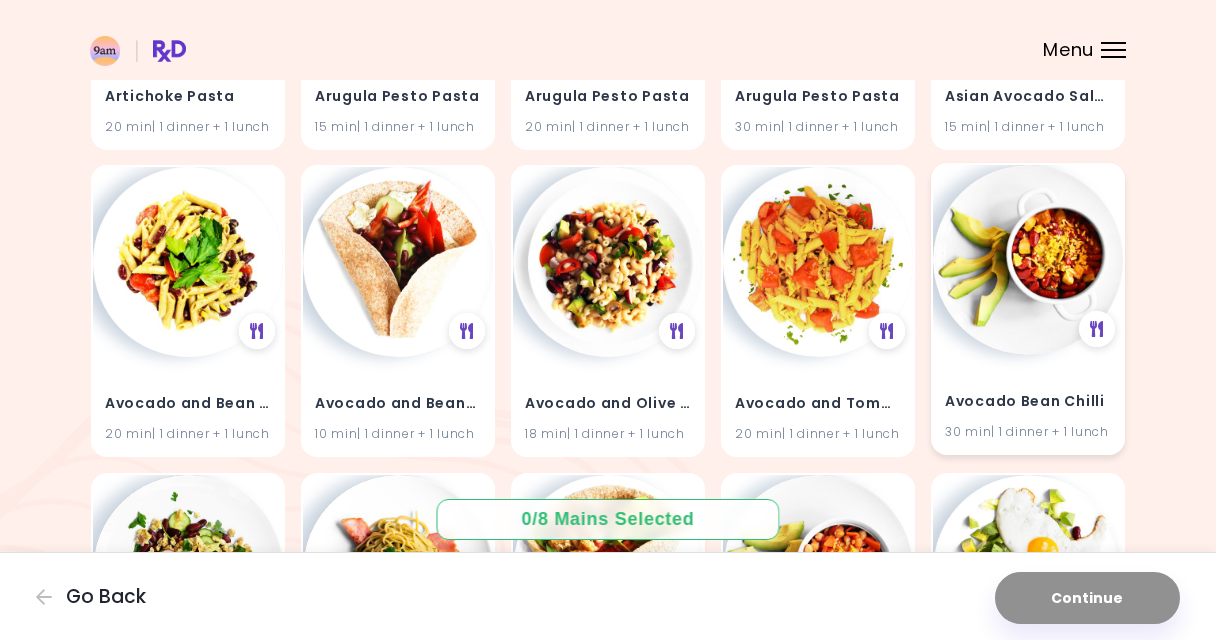 click at bounding box center (1028, 260) 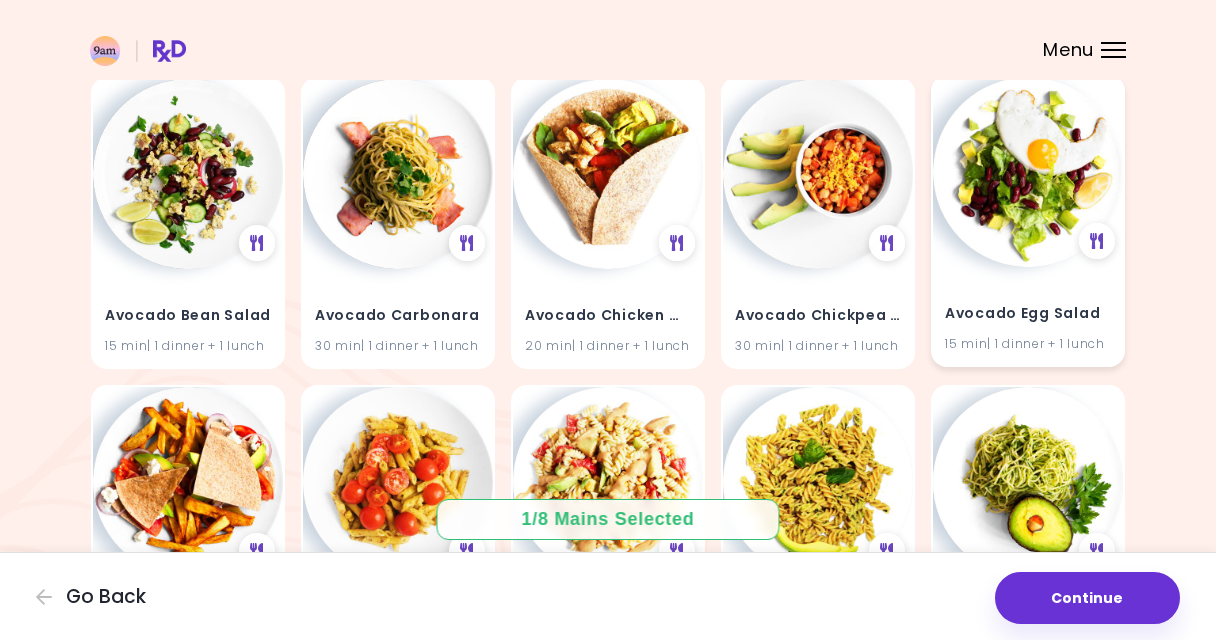 scroll, scrollTop: 1124, scrollLeft: 0, axis: vertical 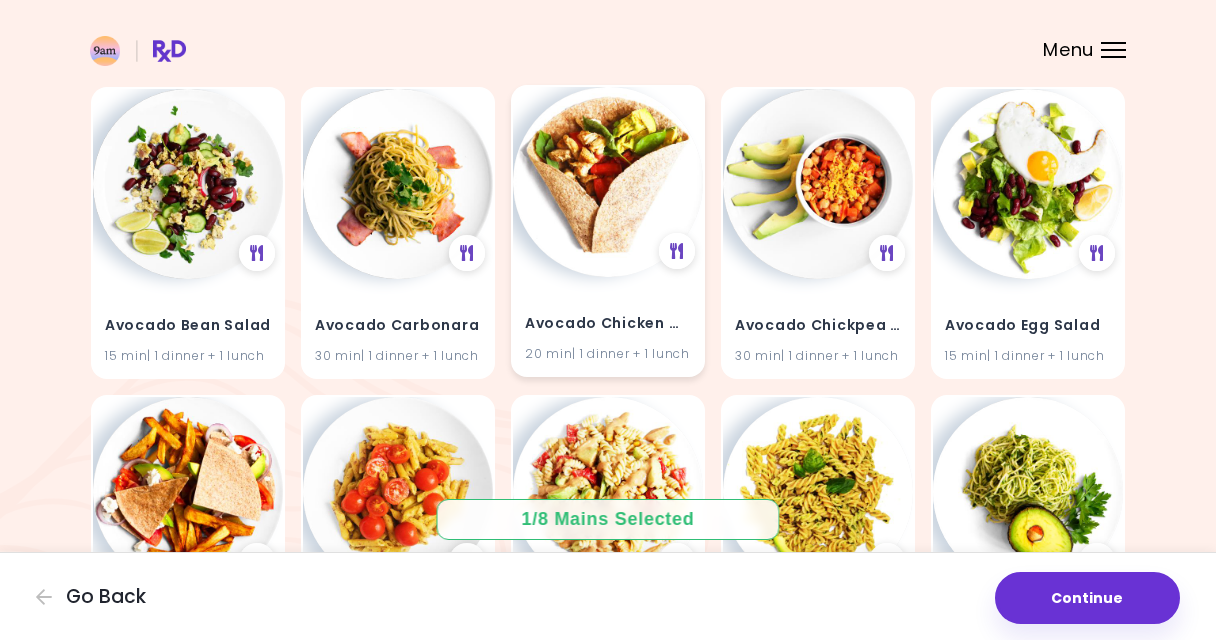 click on "Avocado Chicken Wrap 20   min  |   1 dinner +
1 lunch" at bounding box center (608, 327) 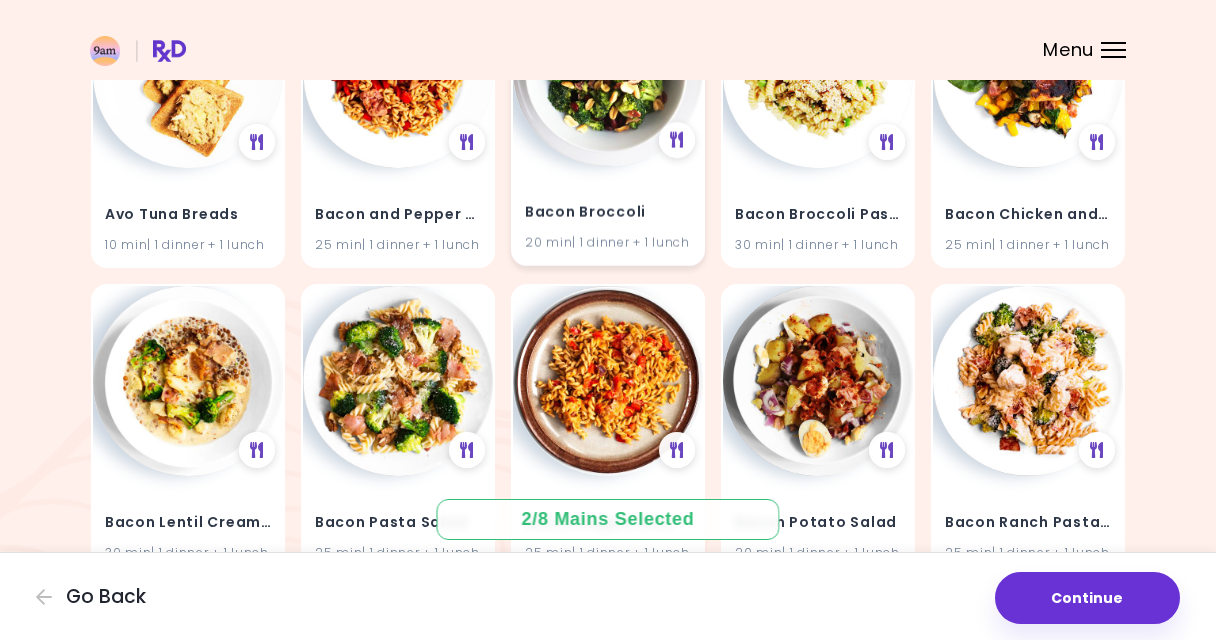 scroll, scrollTop: 2472, scrollLeft: 0, axis: vertical 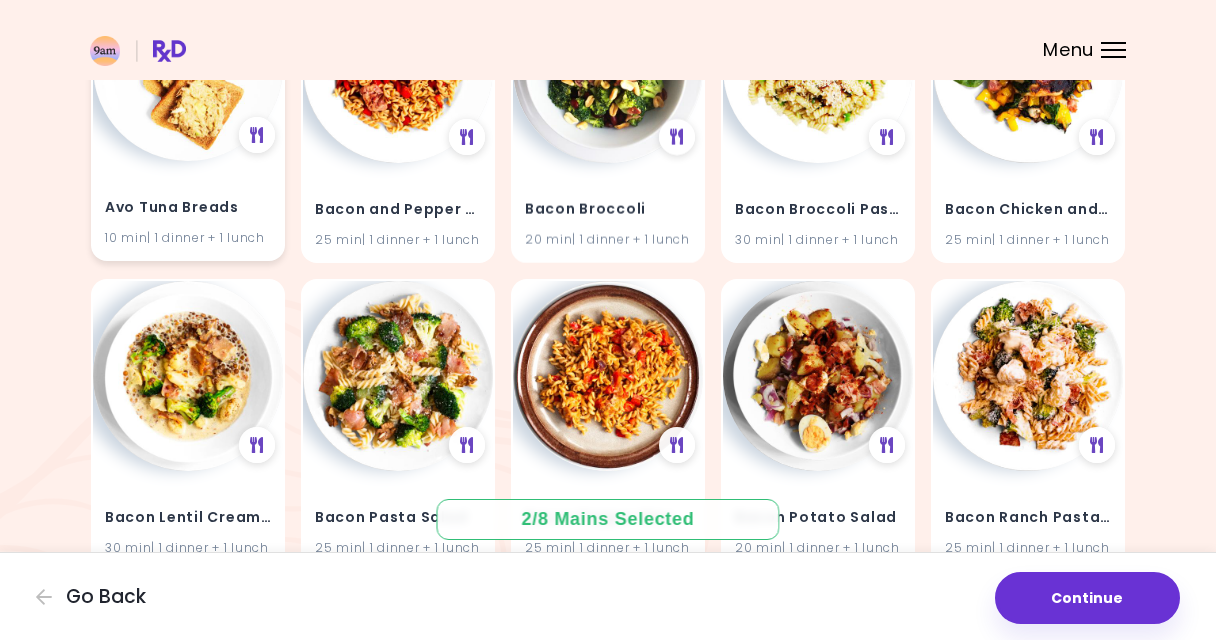click on "Avo Tuna Breads 10   min  |   1 dinner +
1 lunch" at bounding box center (188, 210) 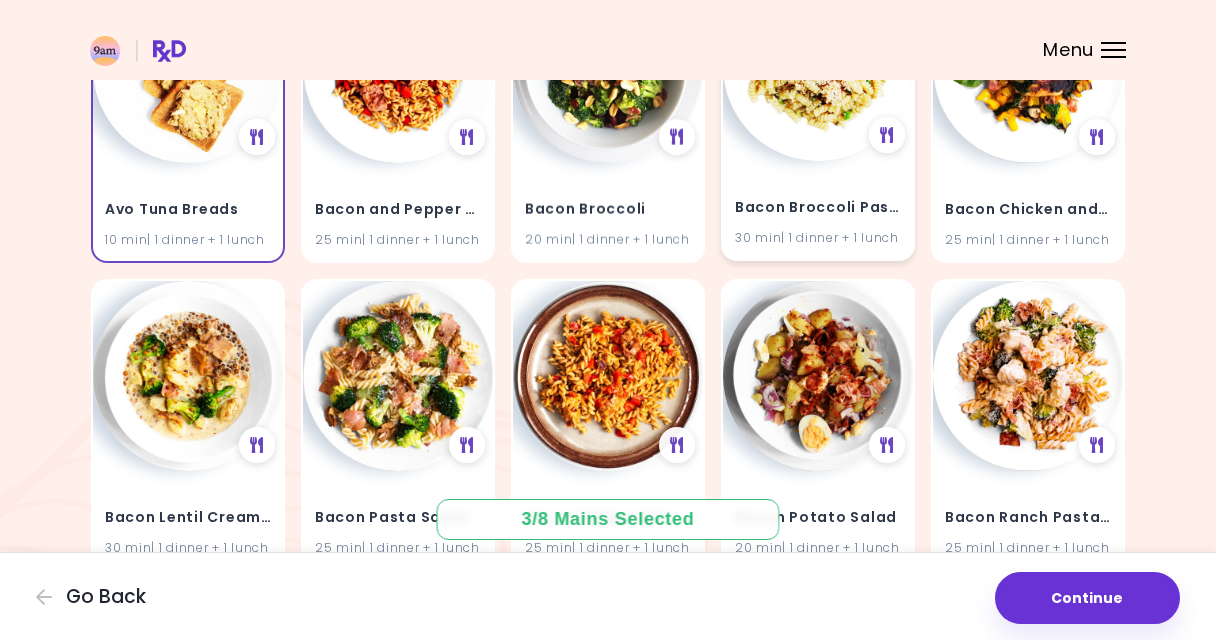 click on "Bacon Broccoli Pasta 30   min  |   1 dinner +
1 lunch" at bounding box center (818, 210) 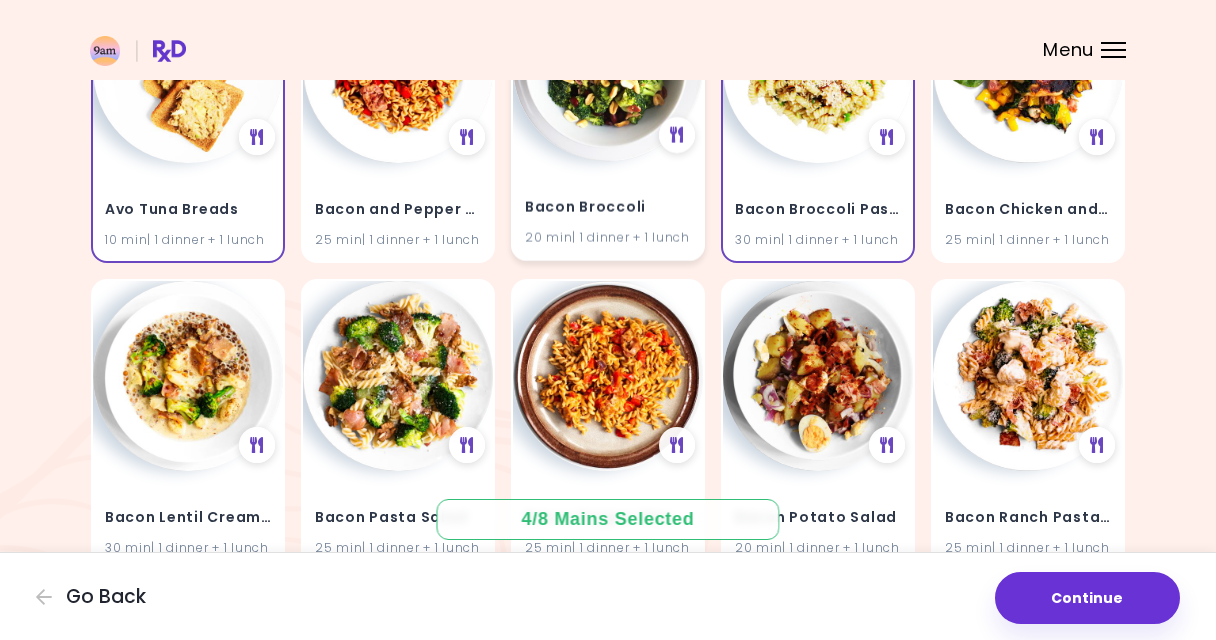click on "Bacon Broccoli" at bounding box center (608, 208) 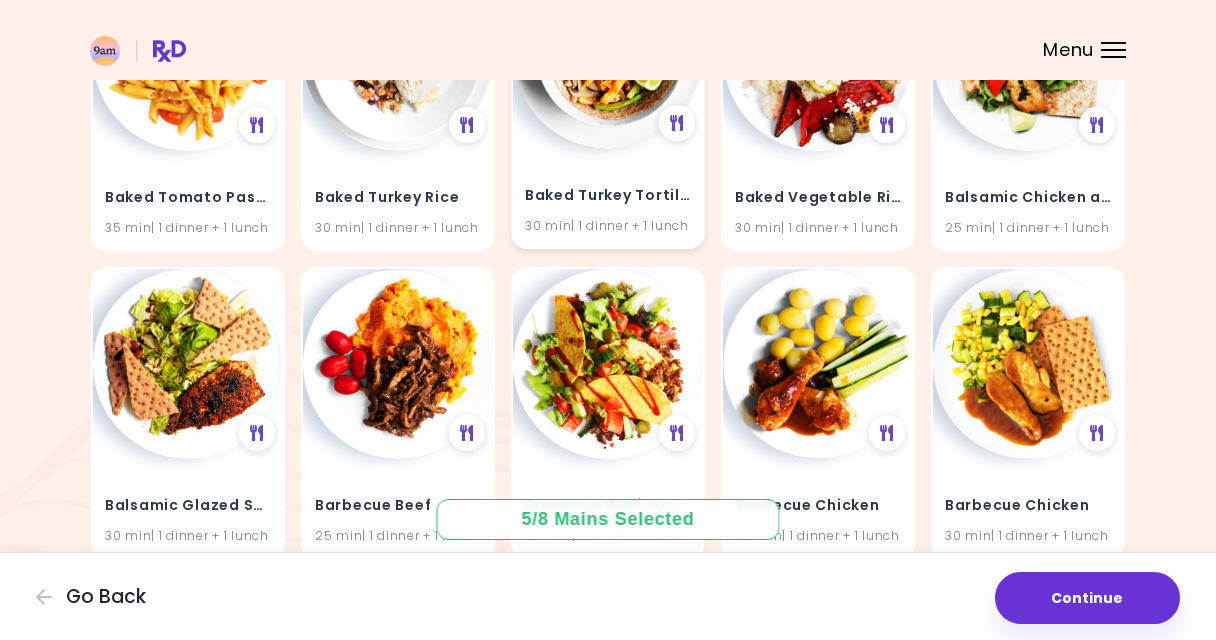 scroll, scrollTop: 4647, scrollLeft: 0, axis: vertical 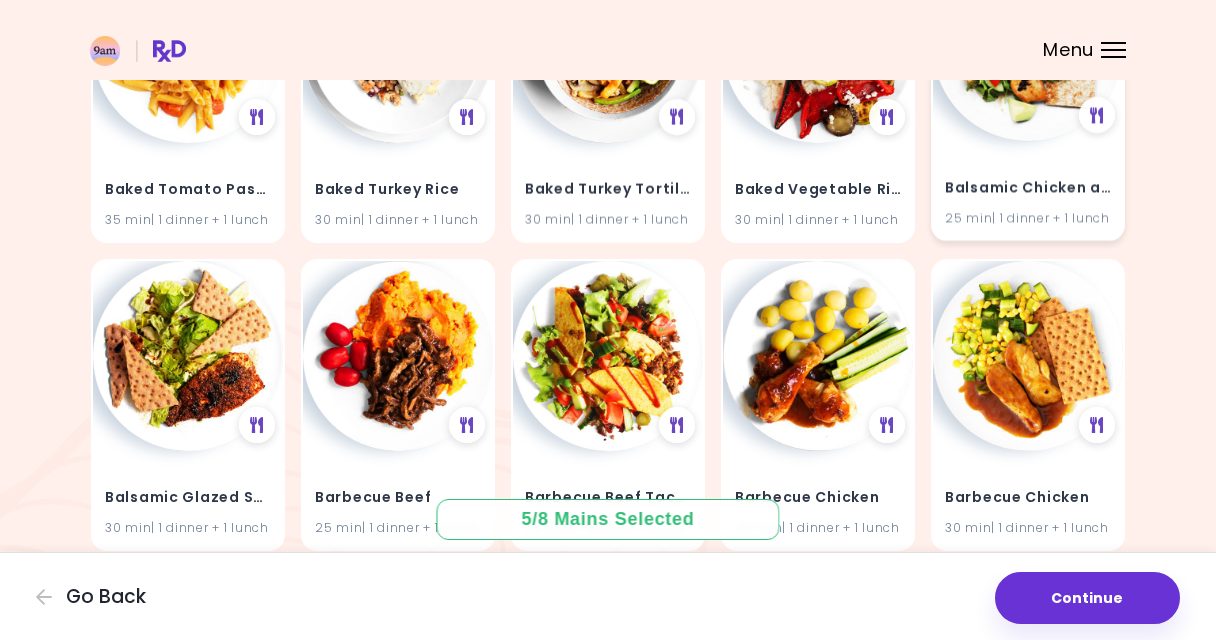 click at bounding box center [1028, 46] 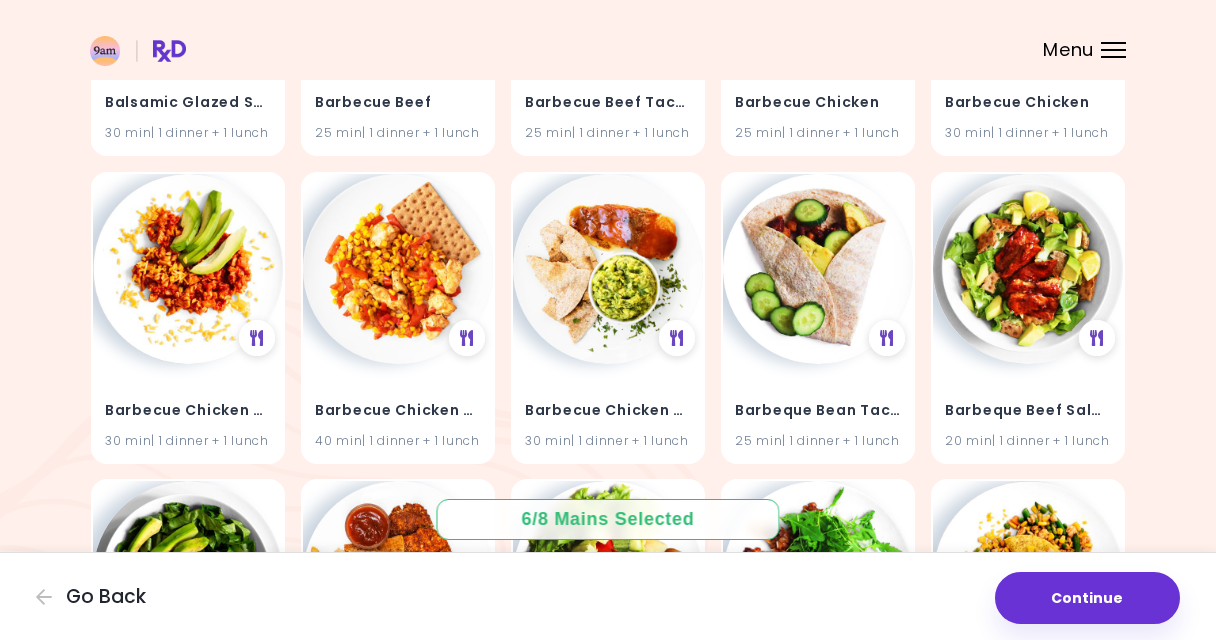 scroll, scrollTop: 5045, scrollLeft: 0, axis: vertical 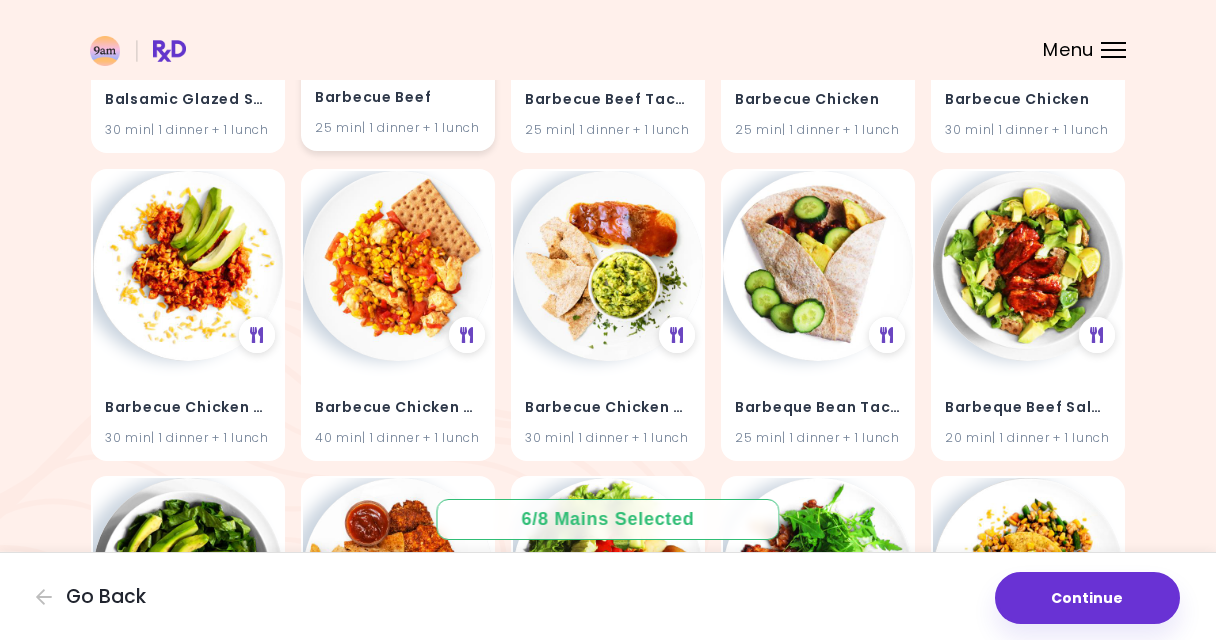click at bounding box center [398, -44] 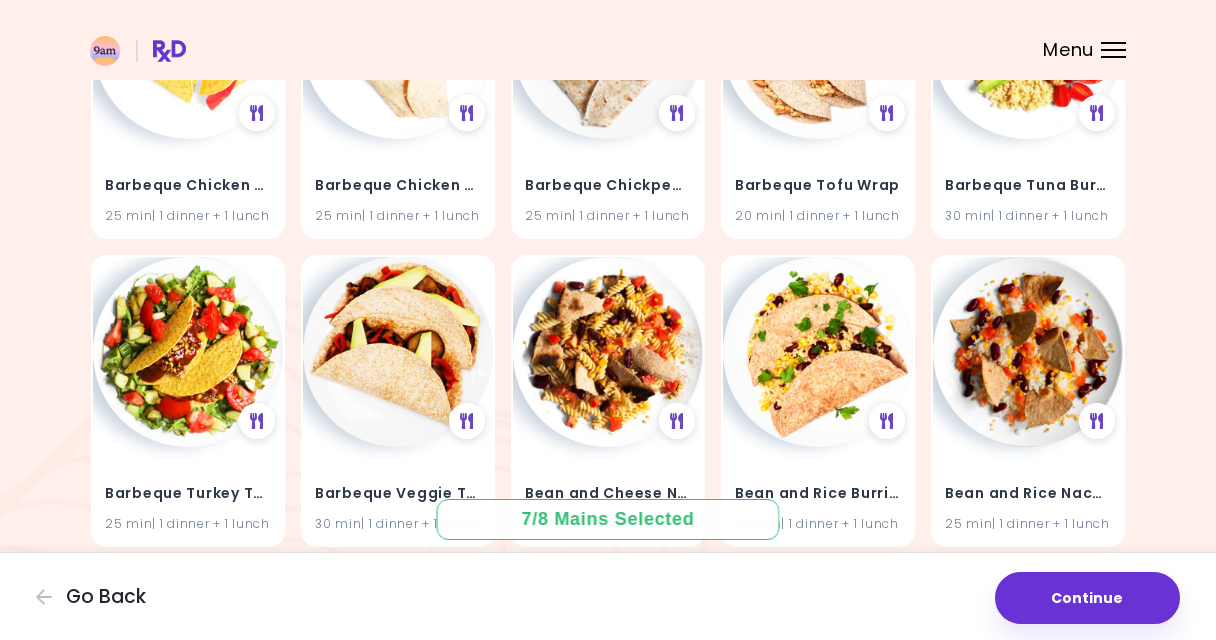 scroll, scrollTop: 5909, scrollLeft: 0, axis: vertical 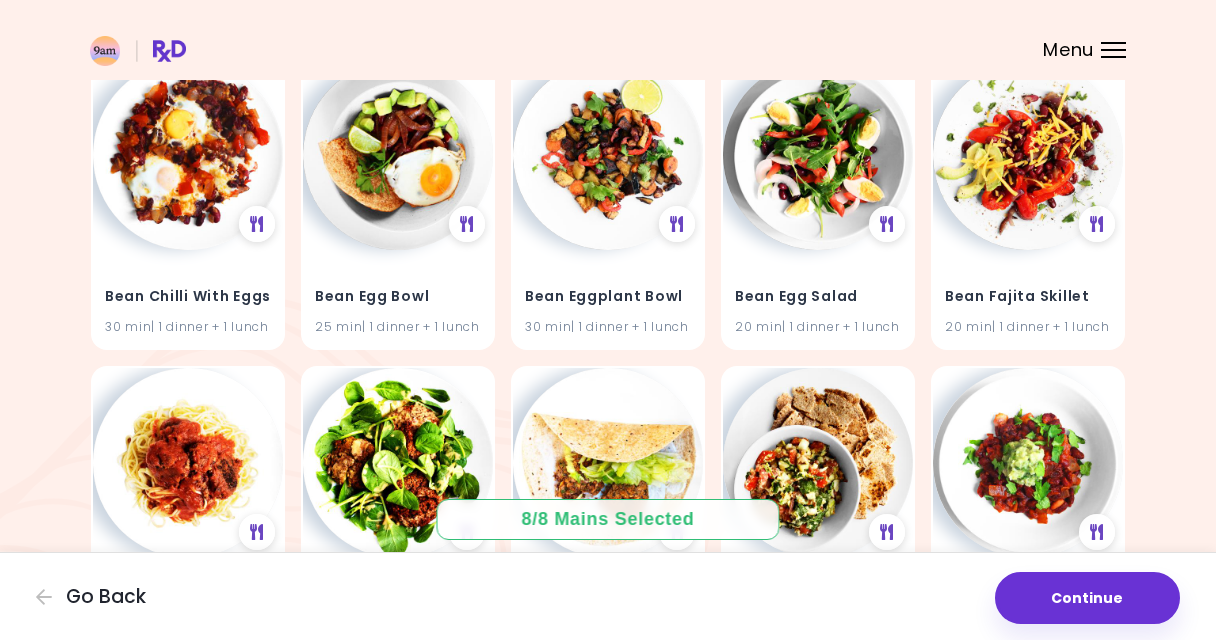 click on "Bean Chilli 30   min  |   1 dinner +
1 lunch" at bounding box center (1028, -106) 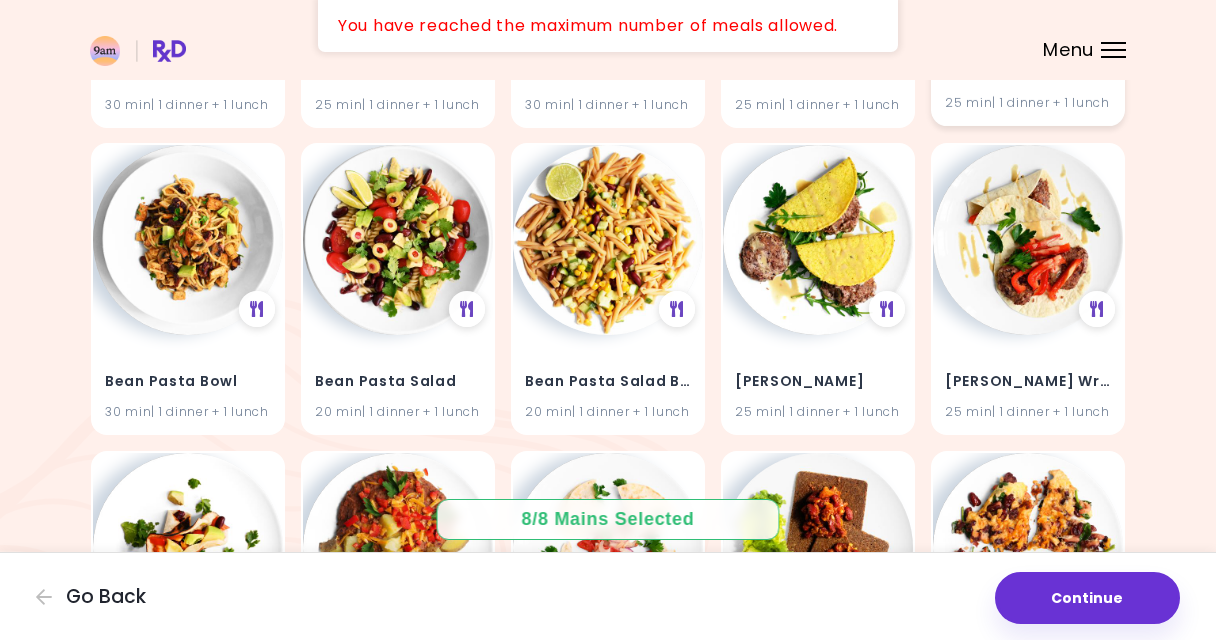 scroll, scrollTop: 7534, scrollLeft: 0, axis: vertical 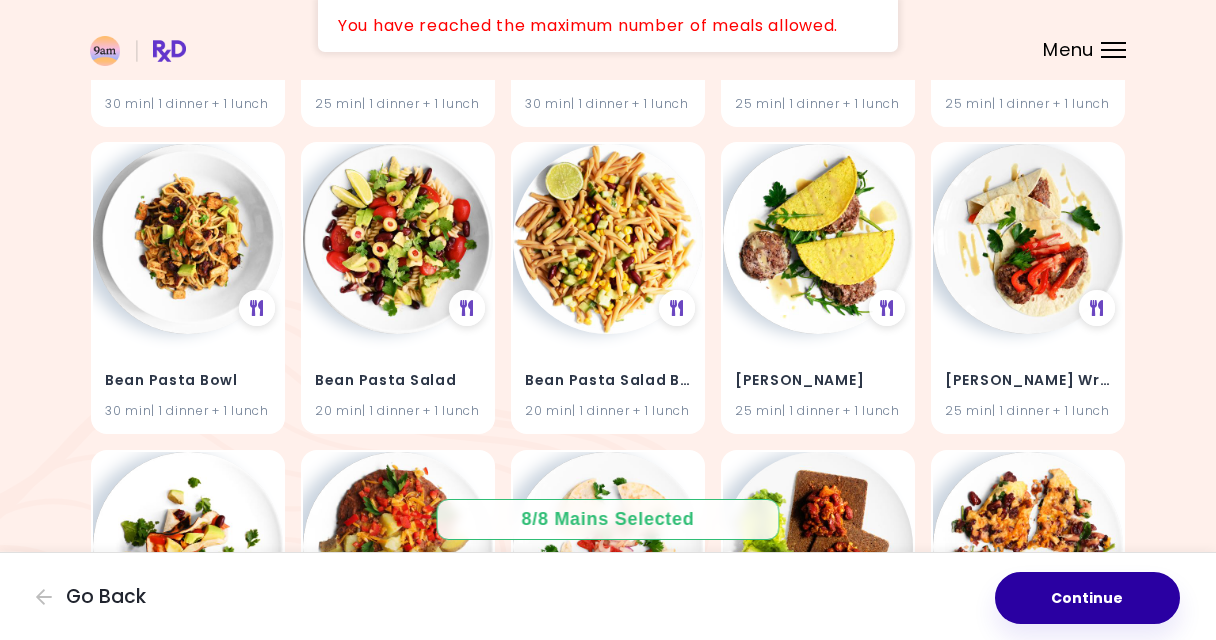 click on "Continue" at bounding box center (1087, 598) 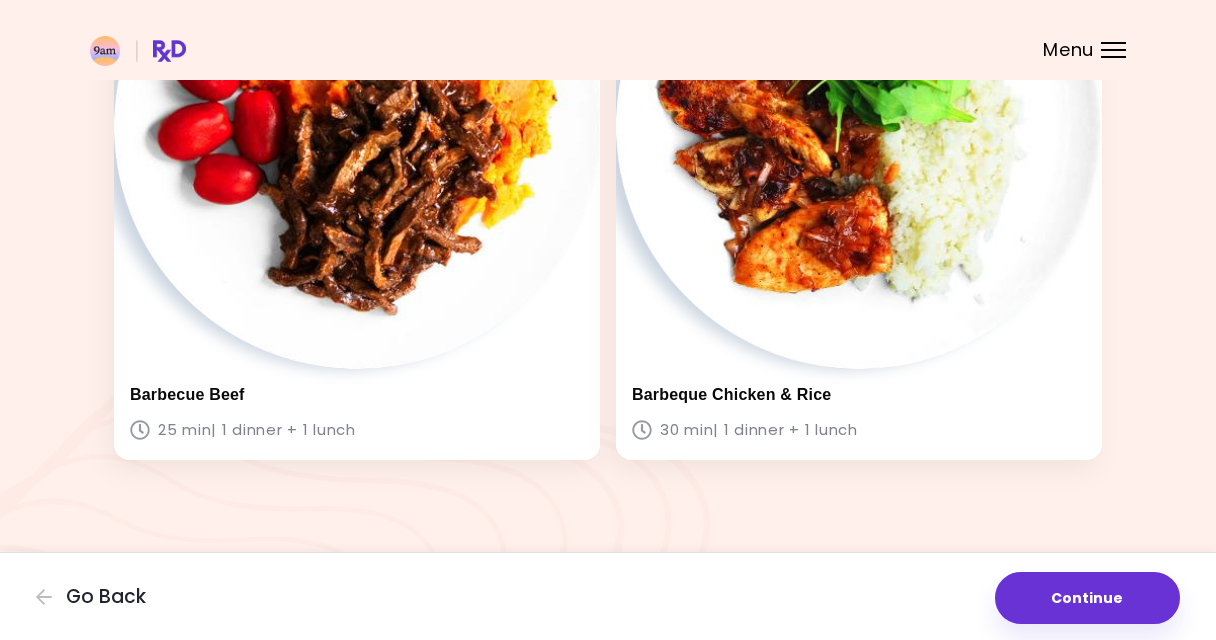 scroll, scrollTop: 2086, scrollLeft: 0, axis: vertical 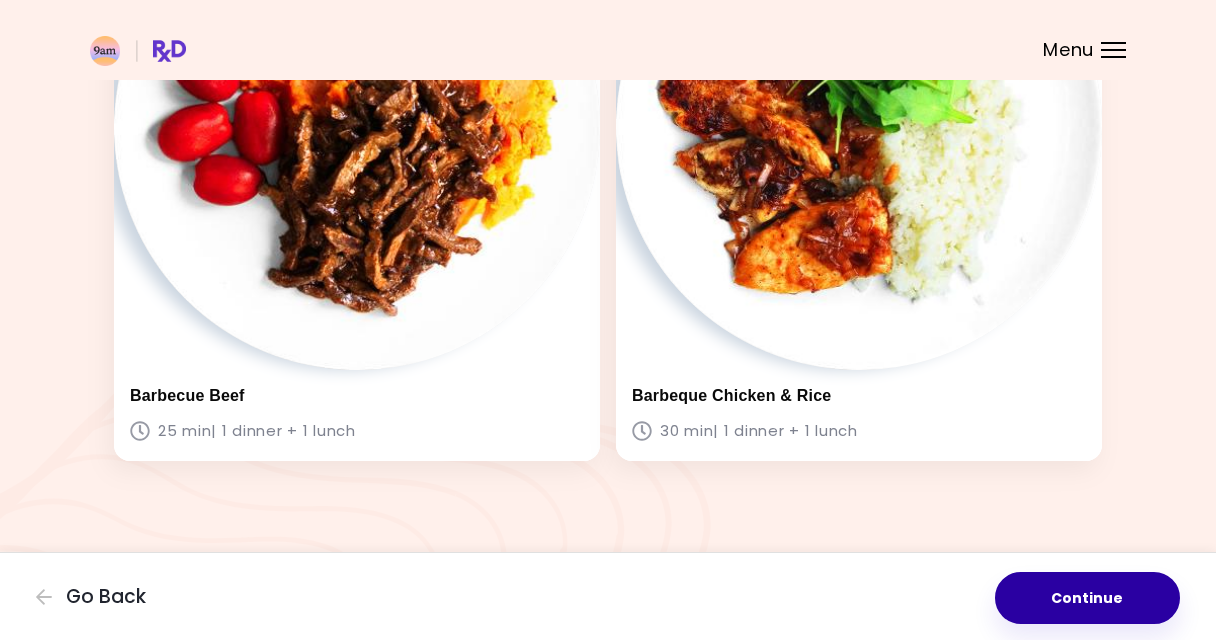 click on "Continue" at bounding box center [1087, 598] 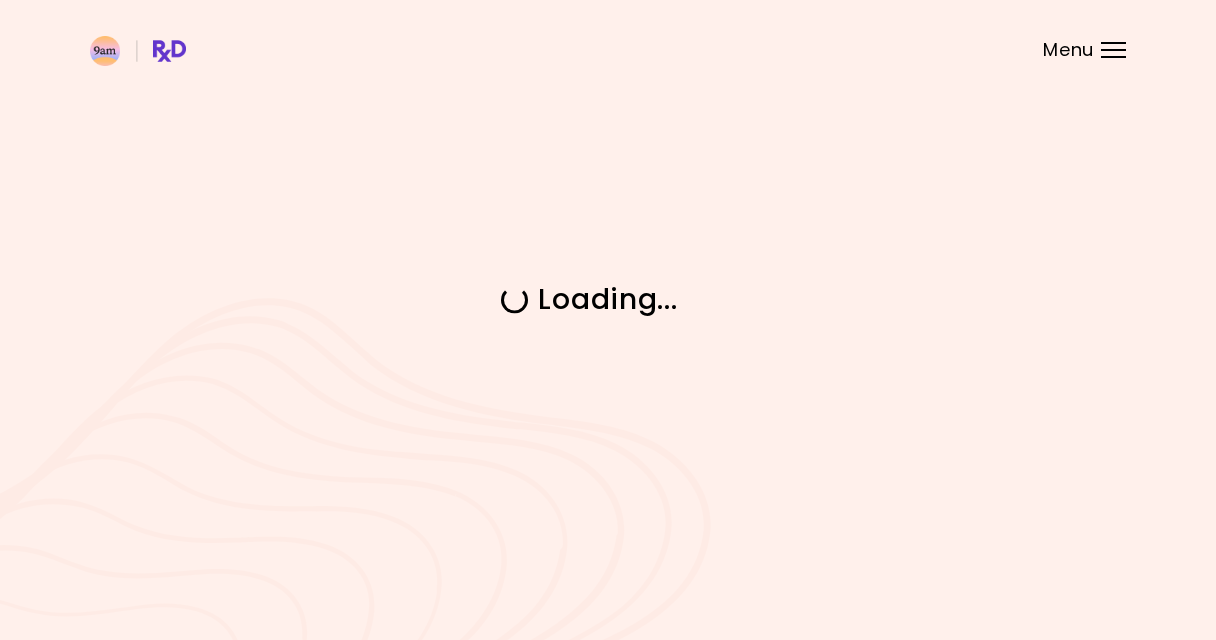 scroll, scrollTop: 0, scrollLeft: 0, axis: both 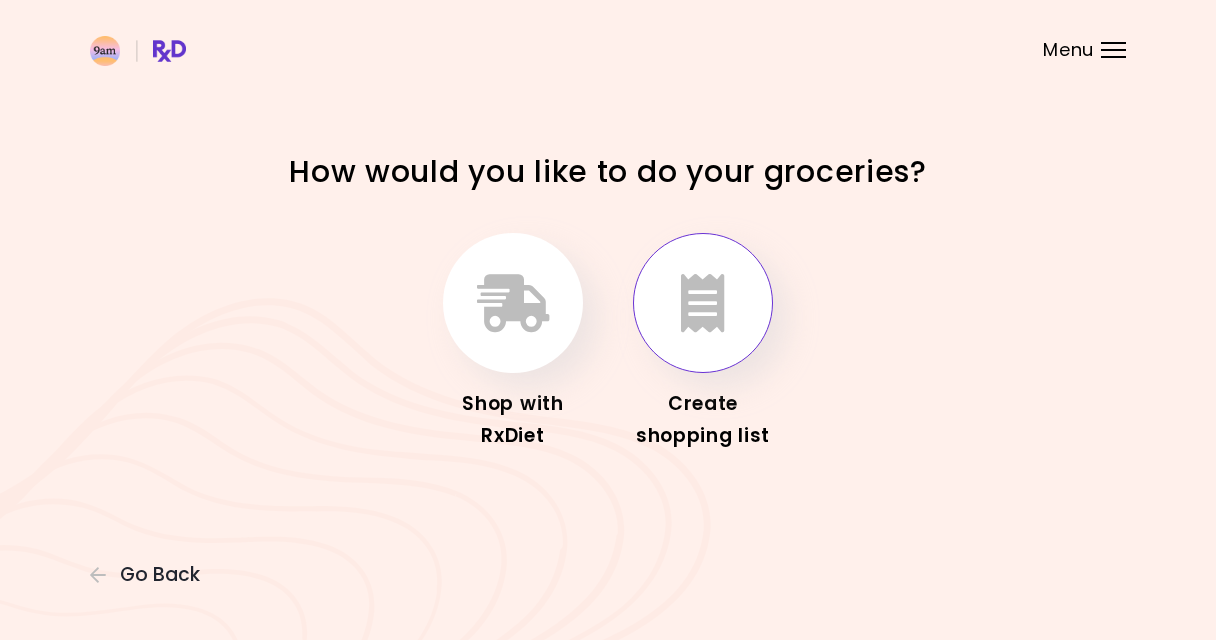click at bounding box center (703, 303) 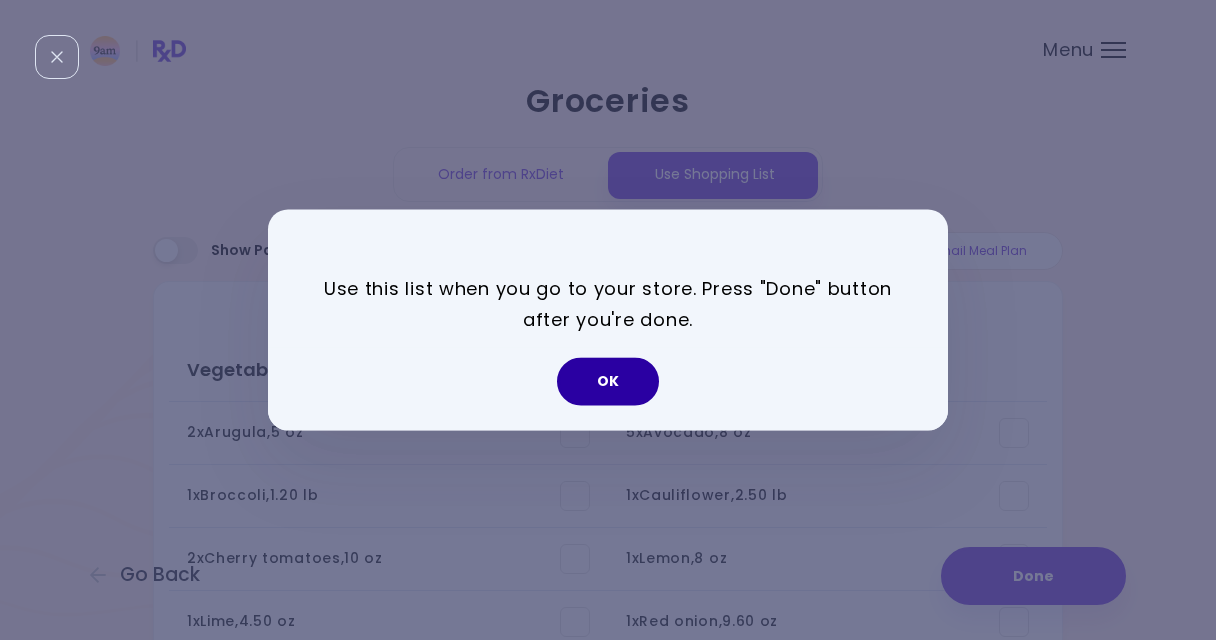 click on "OK" at bounding box center (608, 382) 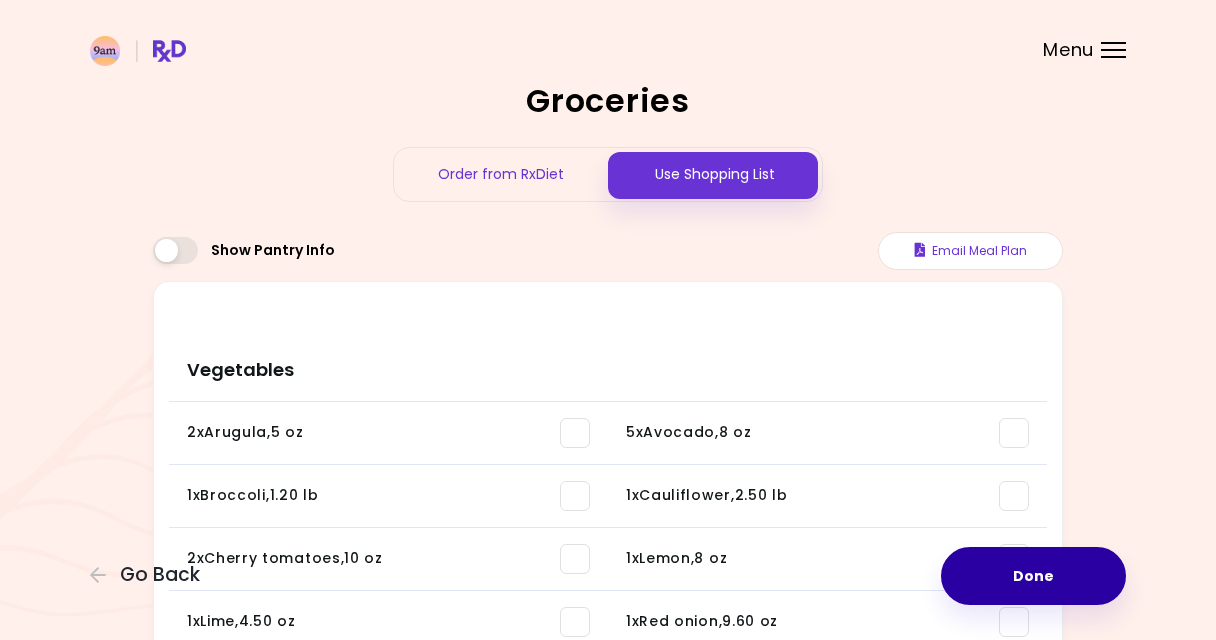click on "Done" at bounding box center [1033, 576] 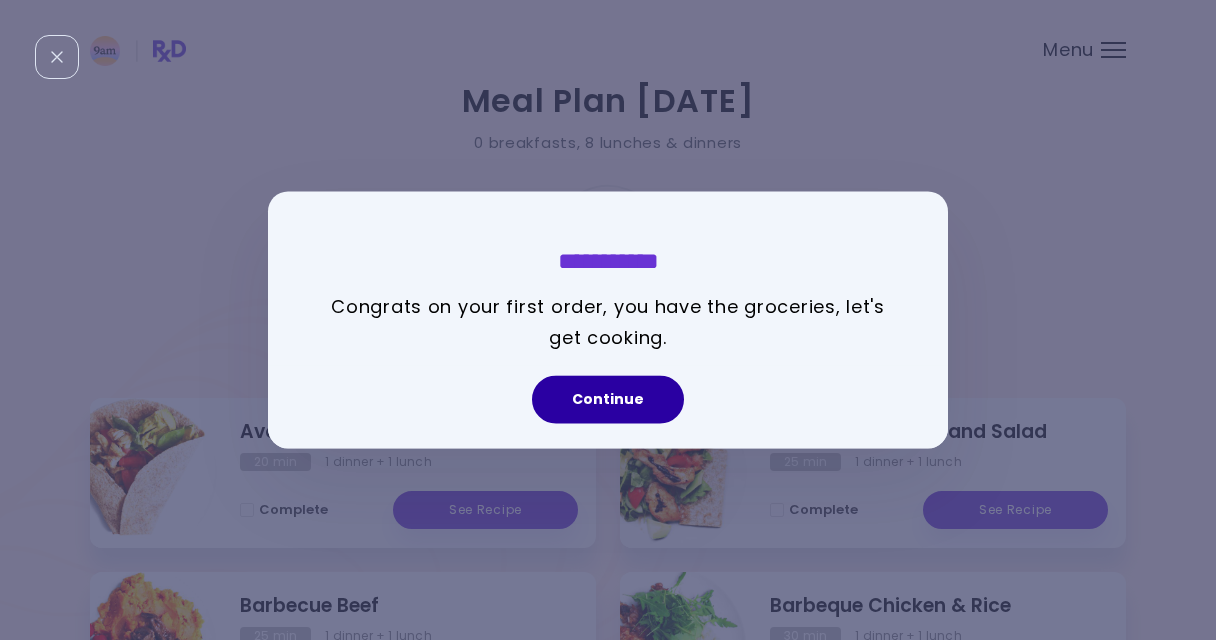 click on "Continue" at bounding box center (608, 400) 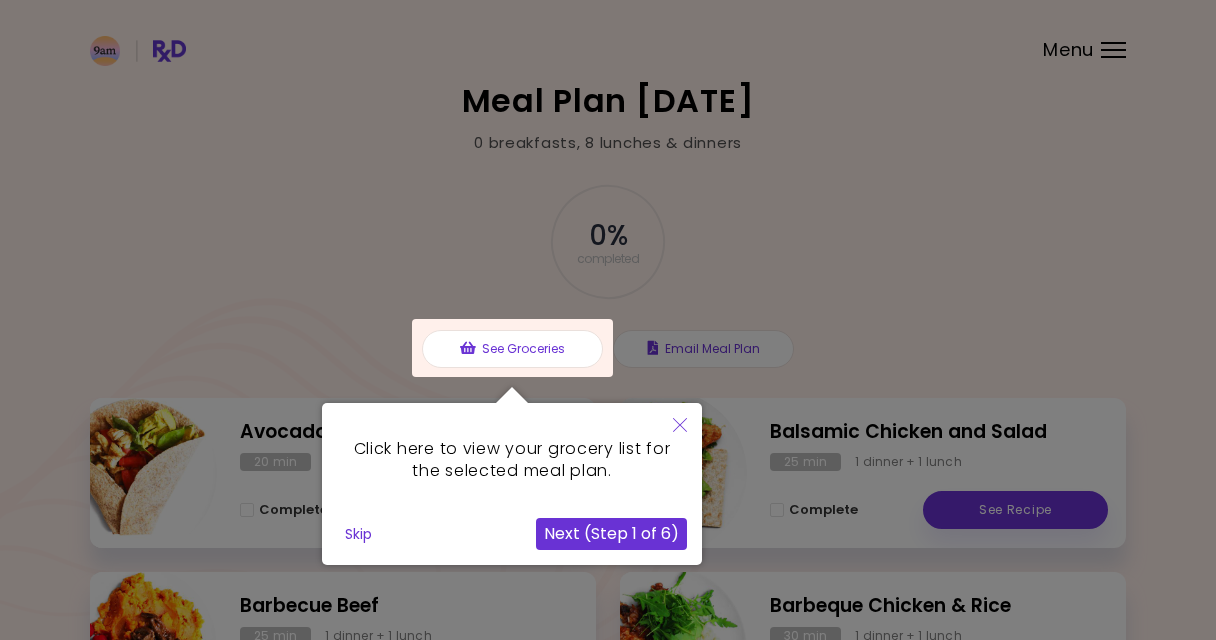 click on "Next (Step 1 of 6)" at bounding box center (611, 534) 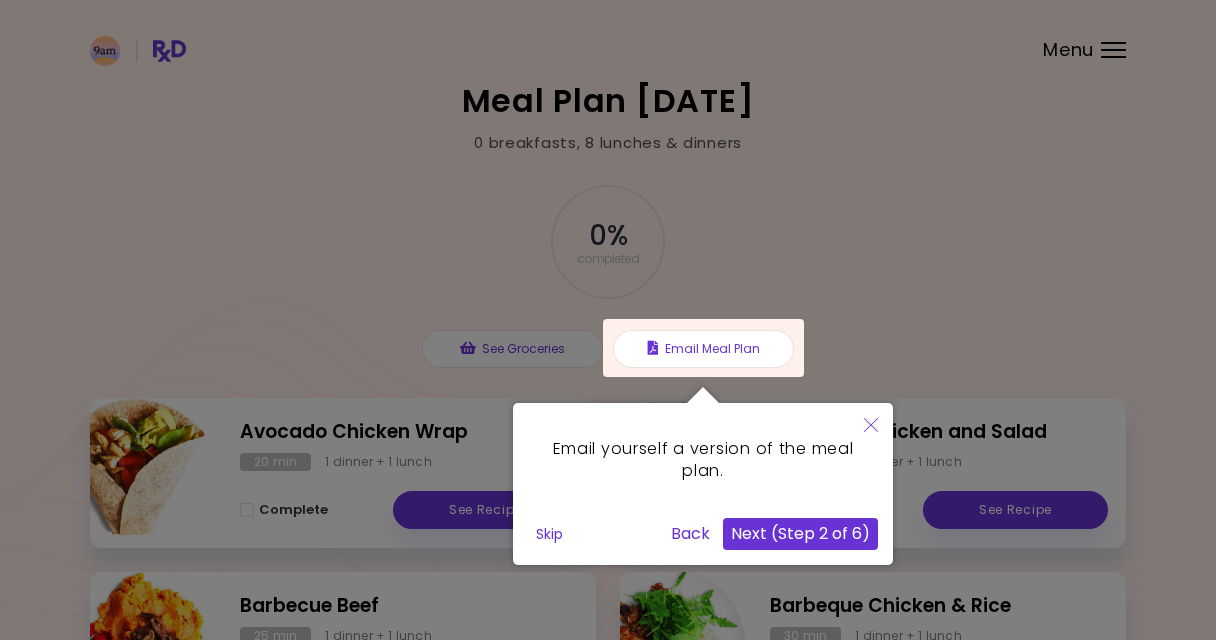 click on "Next (Step 2 of 6)" at bounding box center [800, 534] 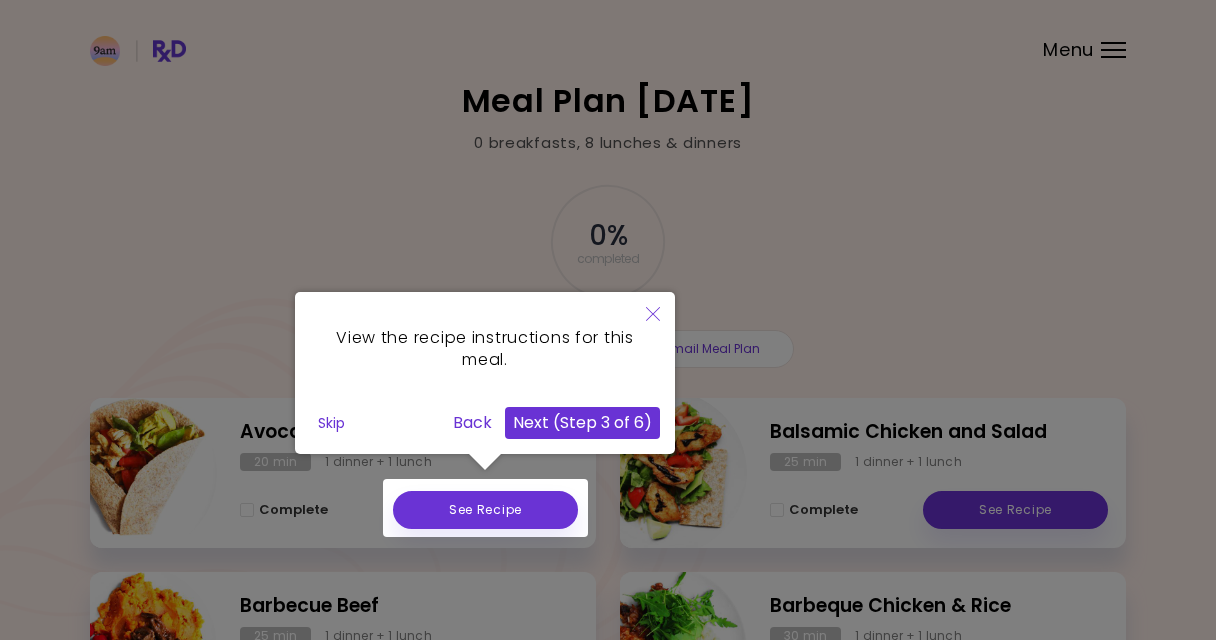 click on "Next (Step 3 of 6)" at bounding box center [582, 423] 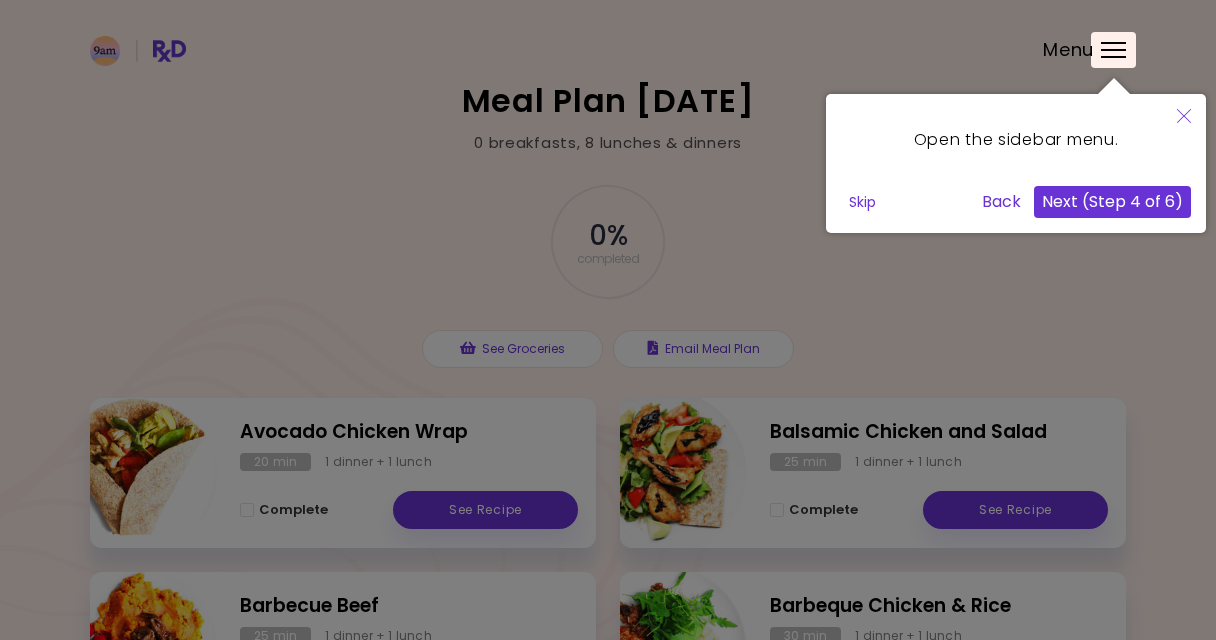 click on "Next (Step 4 of 6)" at bounding box center (1112, 202) 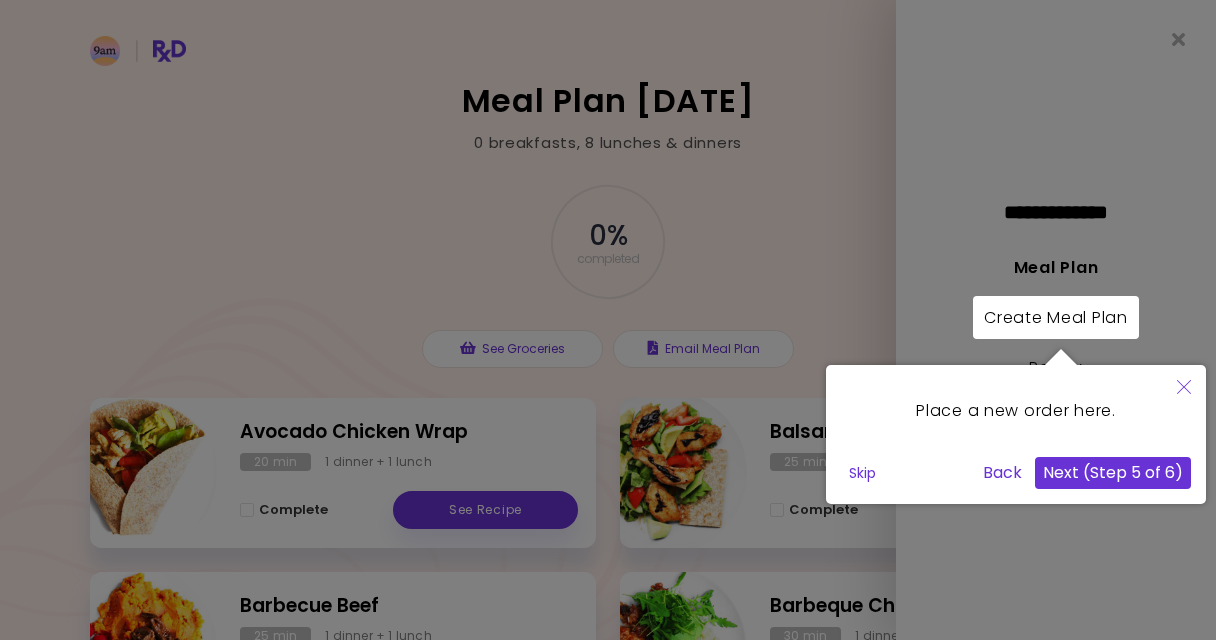 click on "Back" at bounding box center (1002, 473) 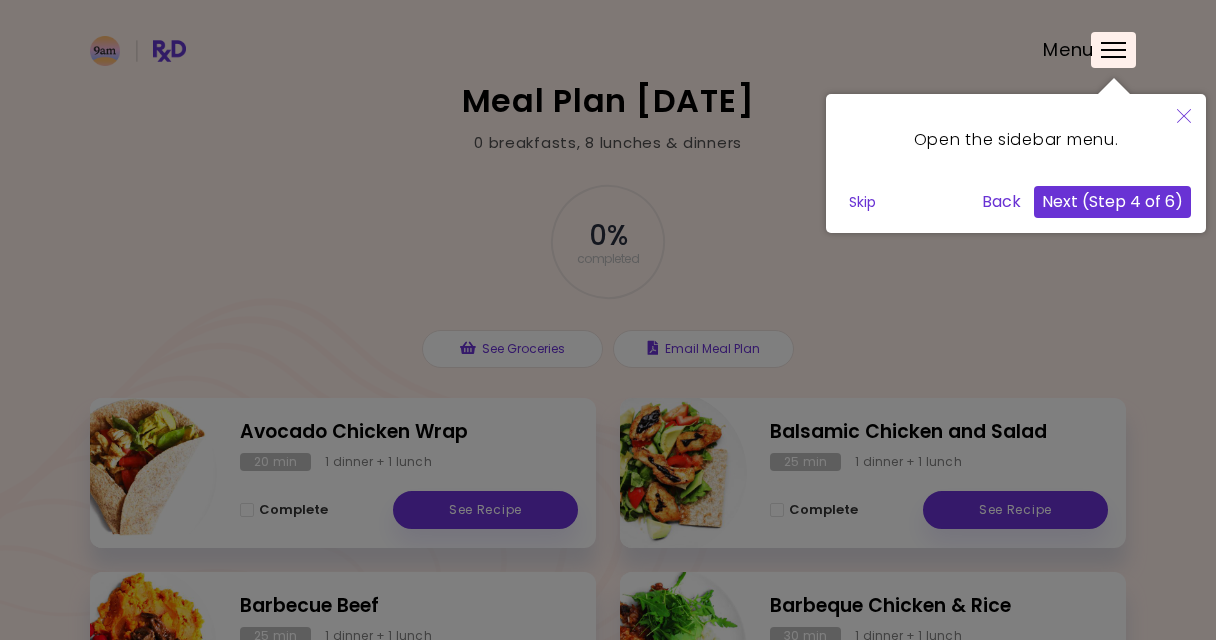 click on "Skip" at bounding box center (862, 202) 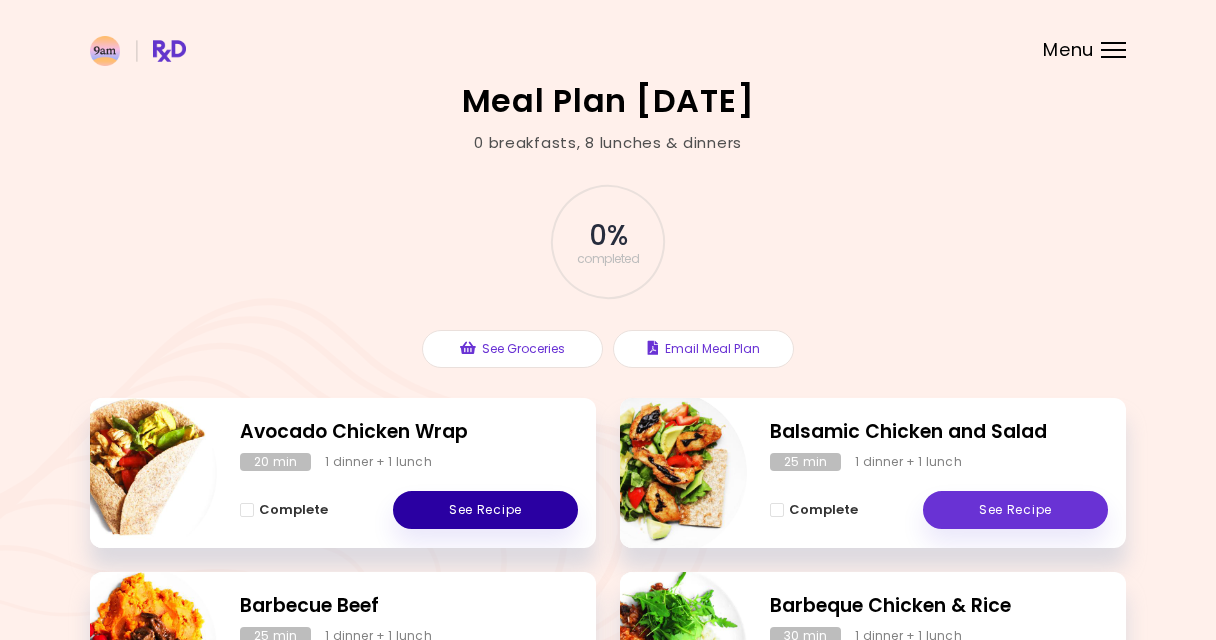 click on "See Recipe" at bounding box center [485, 510] 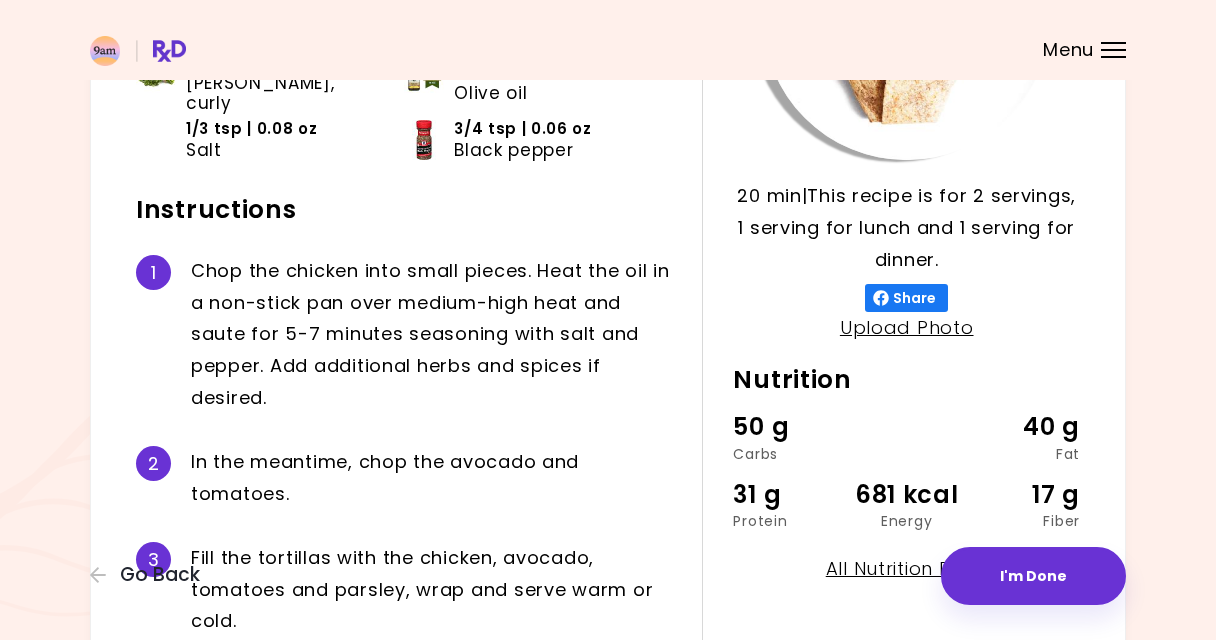 scroll, scrollTop: 336, scrollLeft: 0, axis: vertical 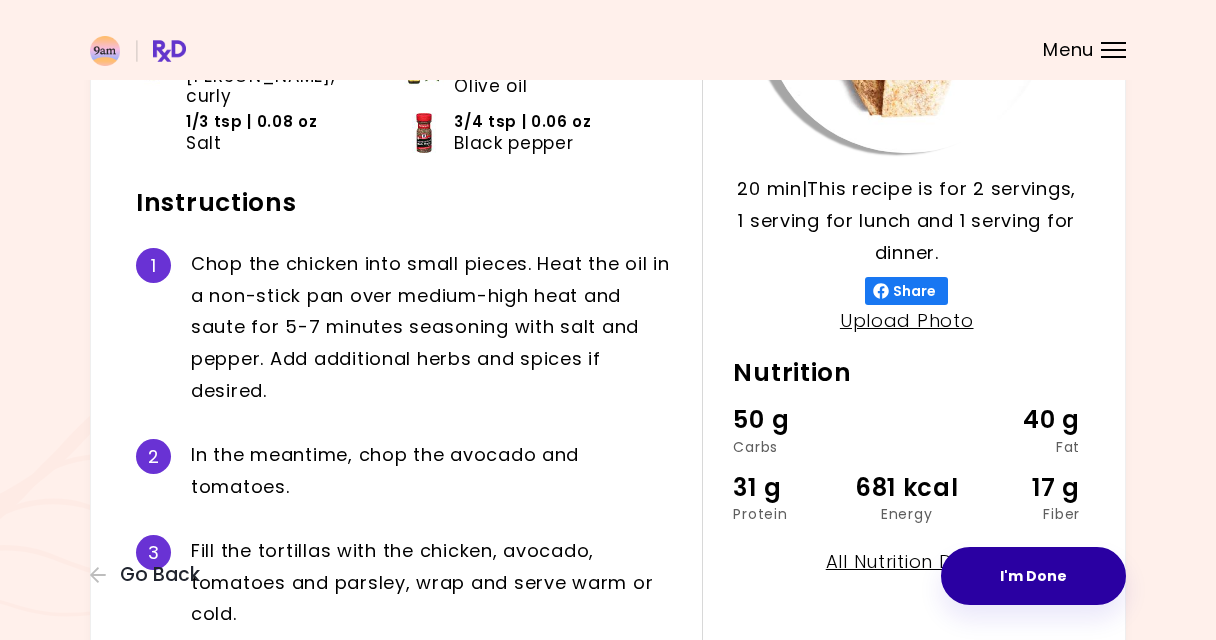 click on "I'm Done" at bounding box center [1033, 576] 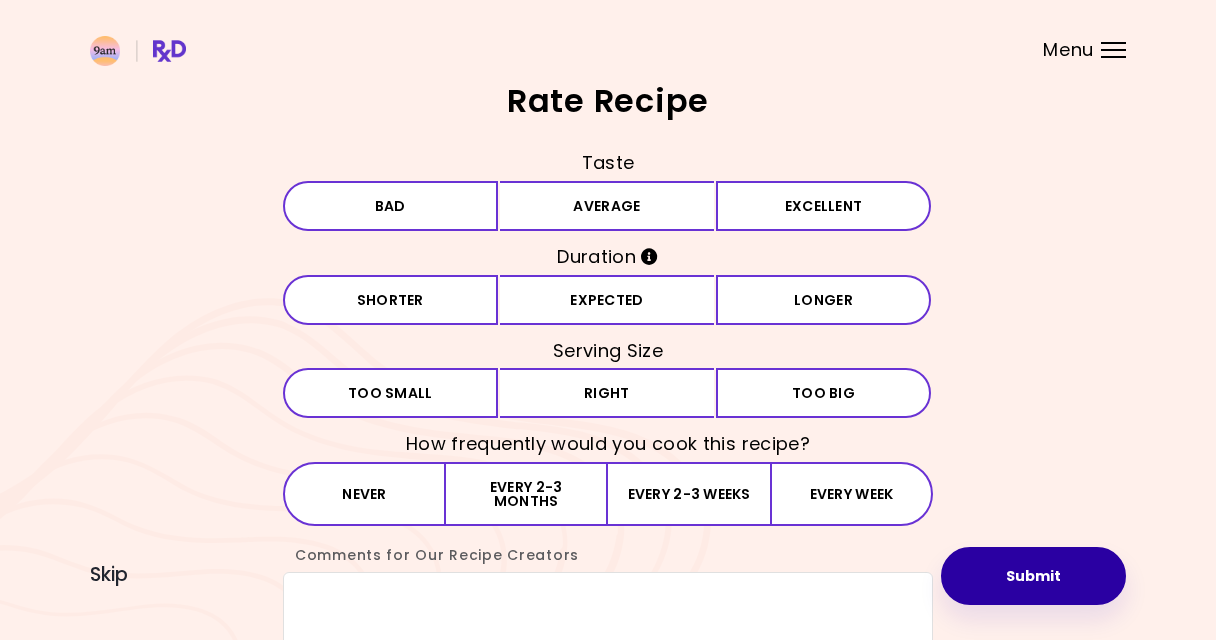click on "Submit" at bounding box center [1033, 576] 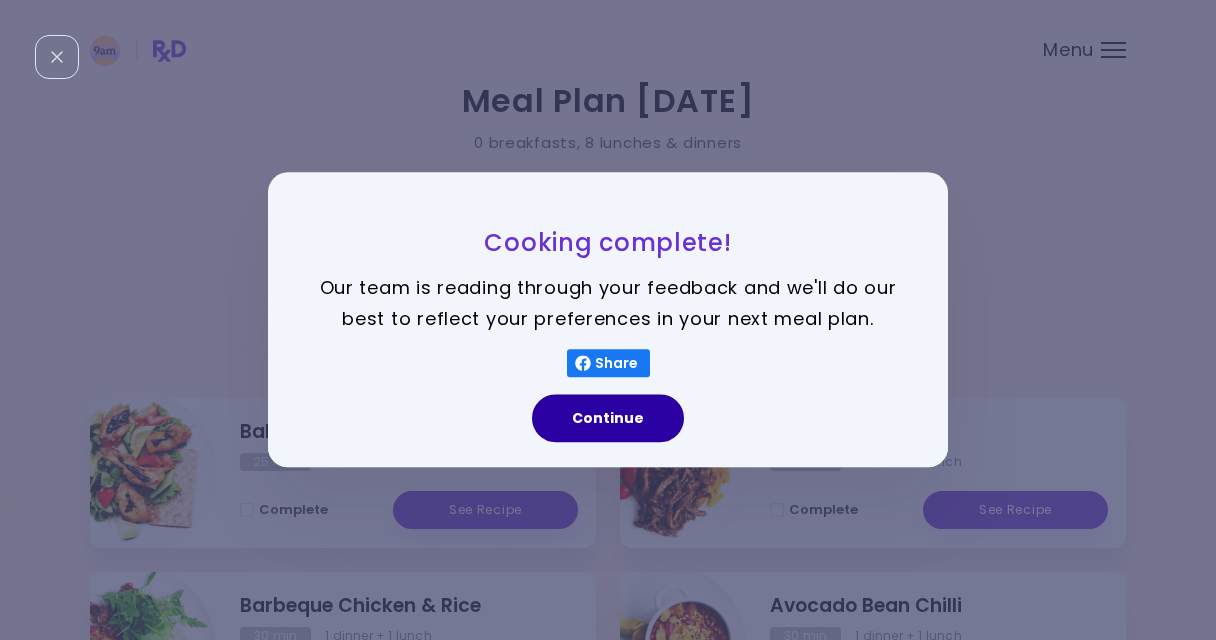 click on "Continue" at bounding box center [608, 419] 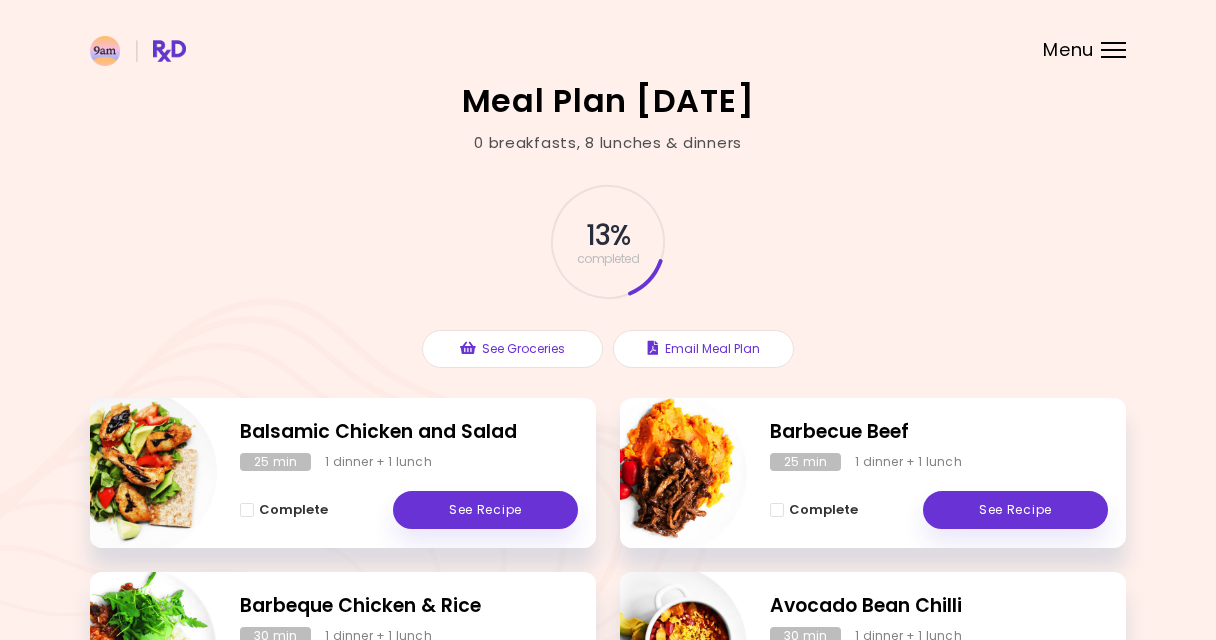 scroll, scrollTop: 0, scrollLeft: 0, axis: both 